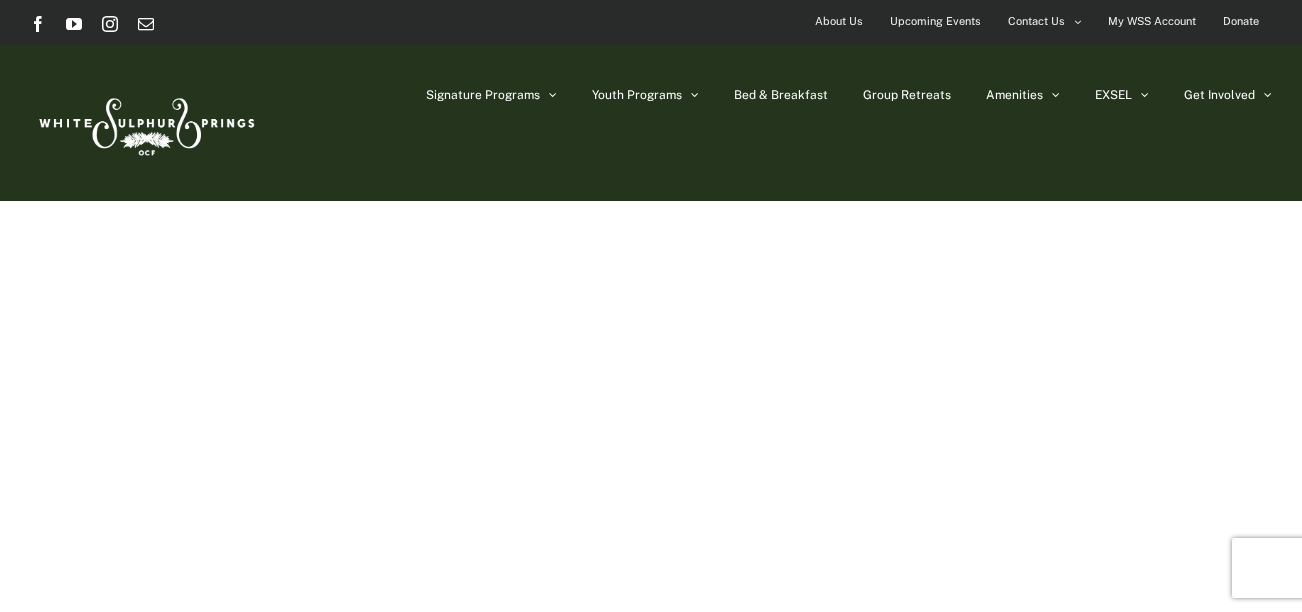 scroll, scrollTop: 0, scrollLeft: 0, axis: both 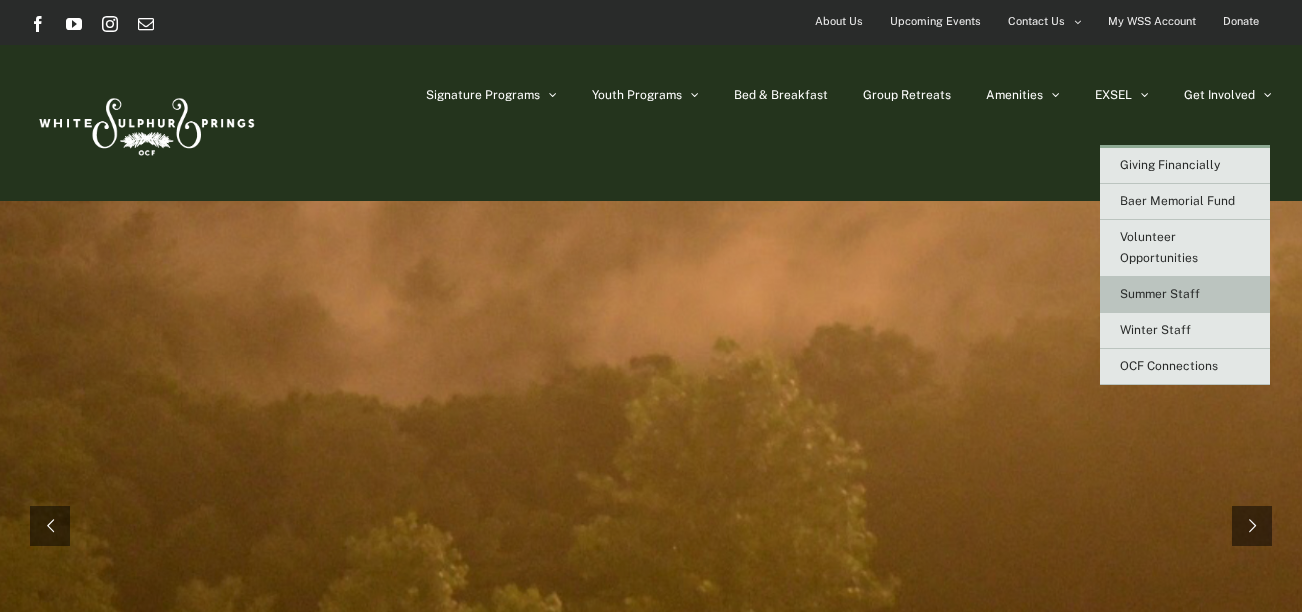click on "Summer Staff" at bounding box center [1160, 294] 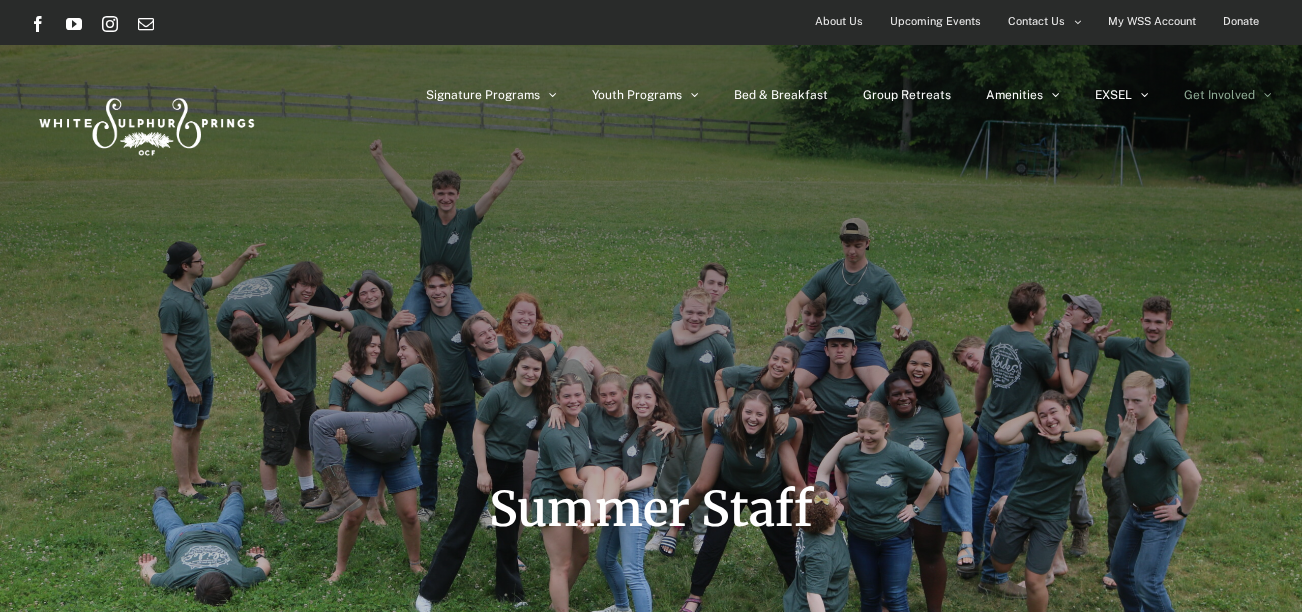 scroll, scrollTop: 0, scrollLeft: 0, axis: both 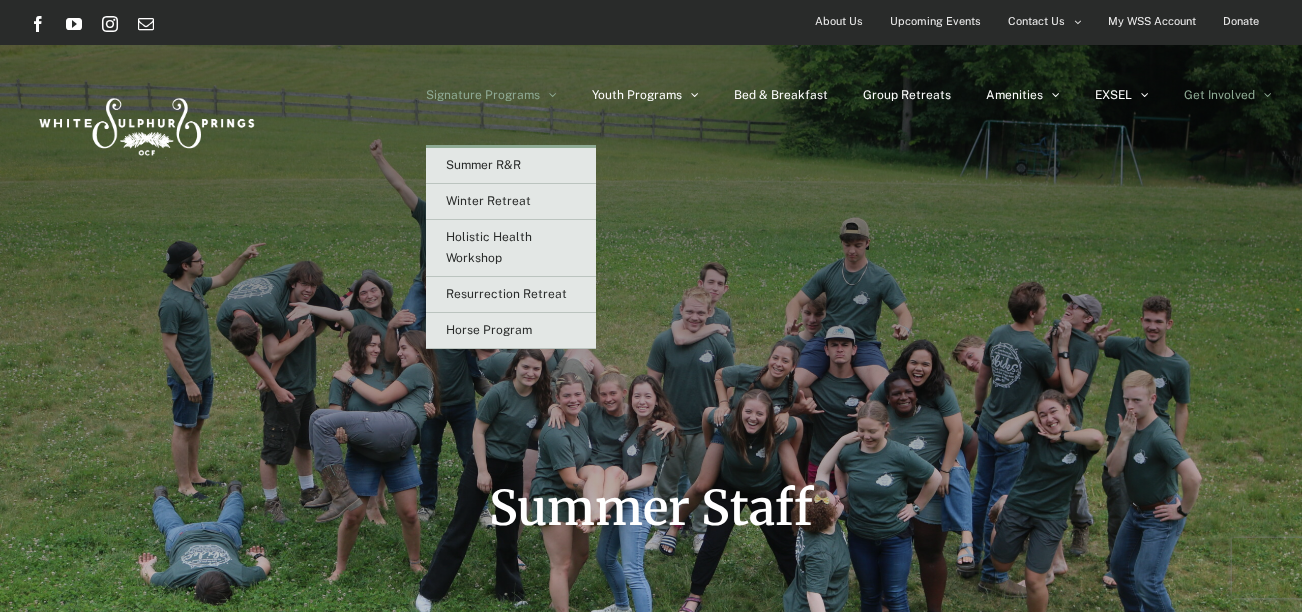 click on "Signature Programs" at bounding box center (483, 95) 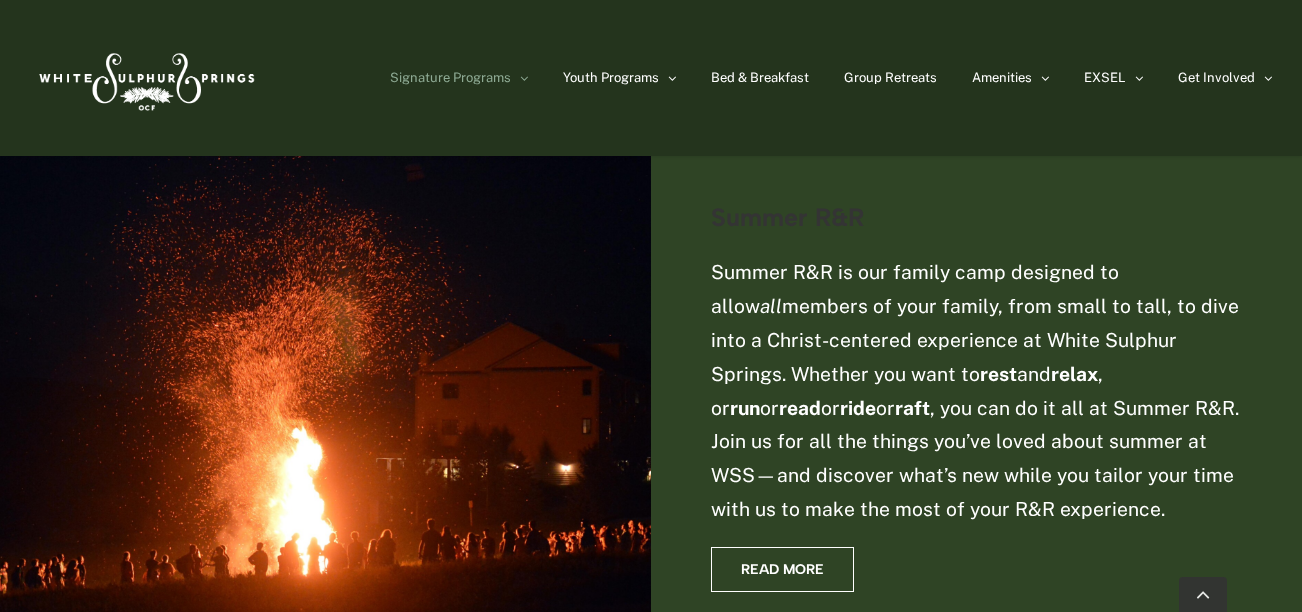 scroll, scrollTop: 1033, scrollLeft: 0, axis: vertical 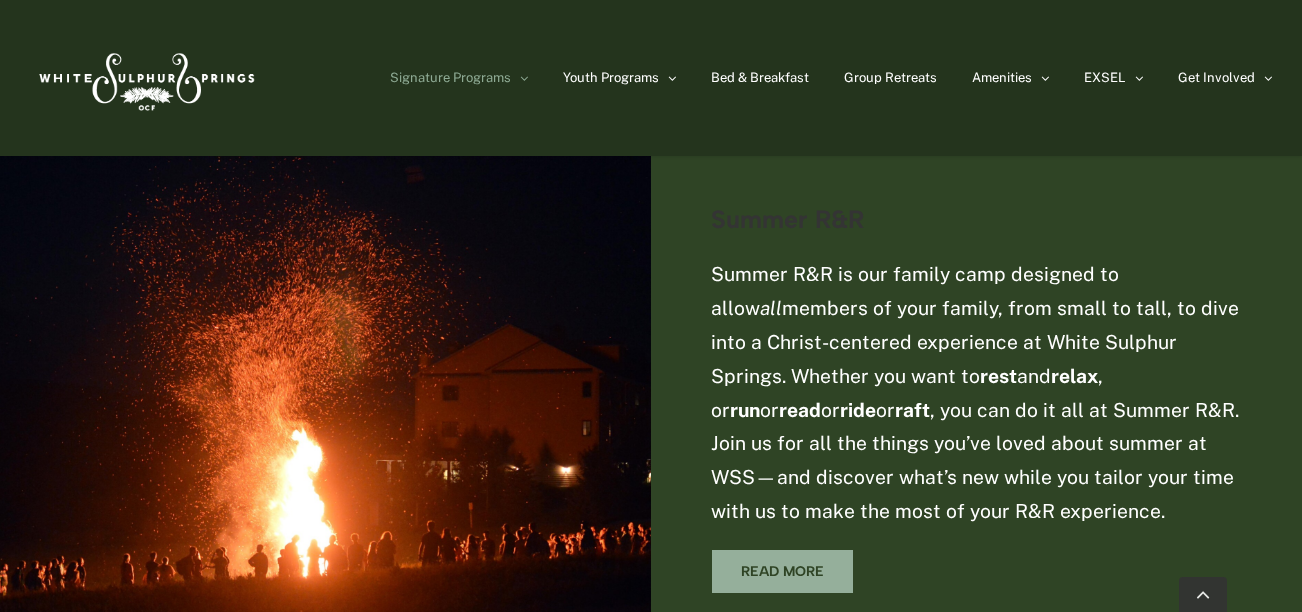 click on "Read More" at bounding box center [782, 571] 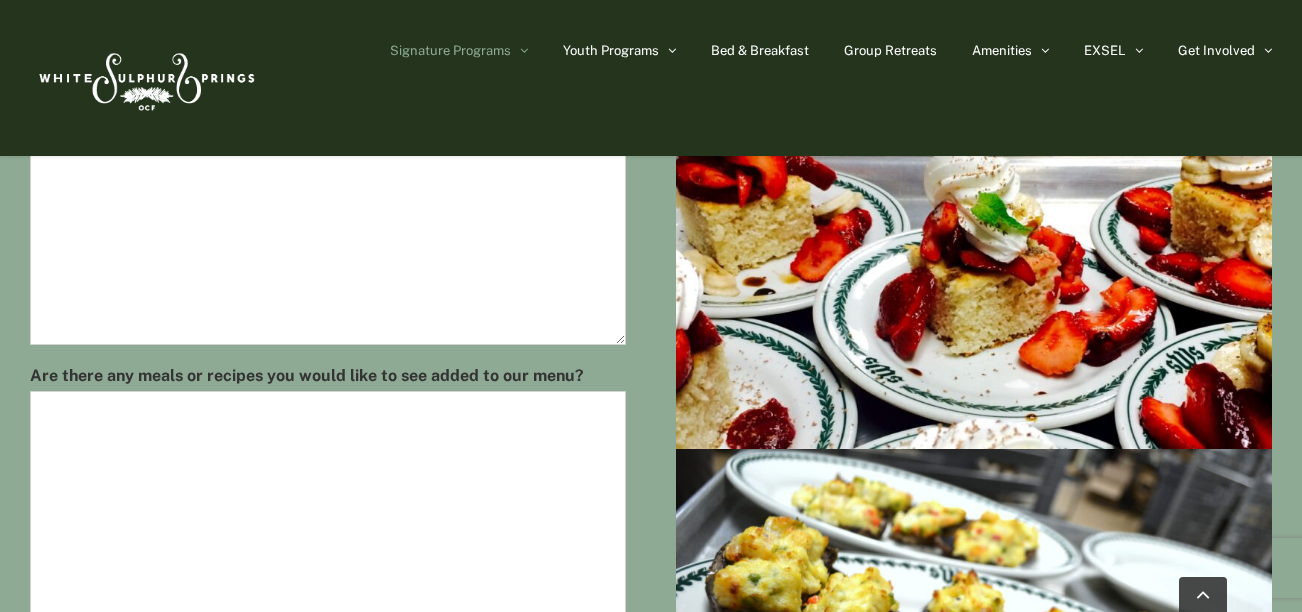 scroll, scrollTop: 1054, scrollLeft: 0, axis: vertical 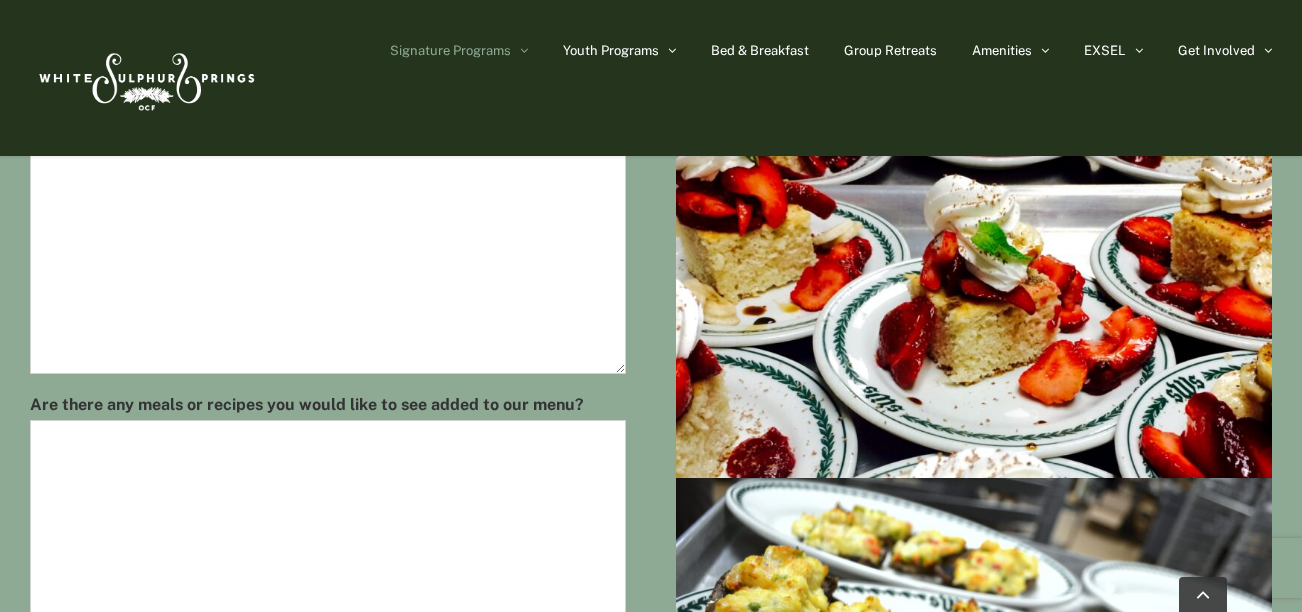 click at bounding box center (145, 78) 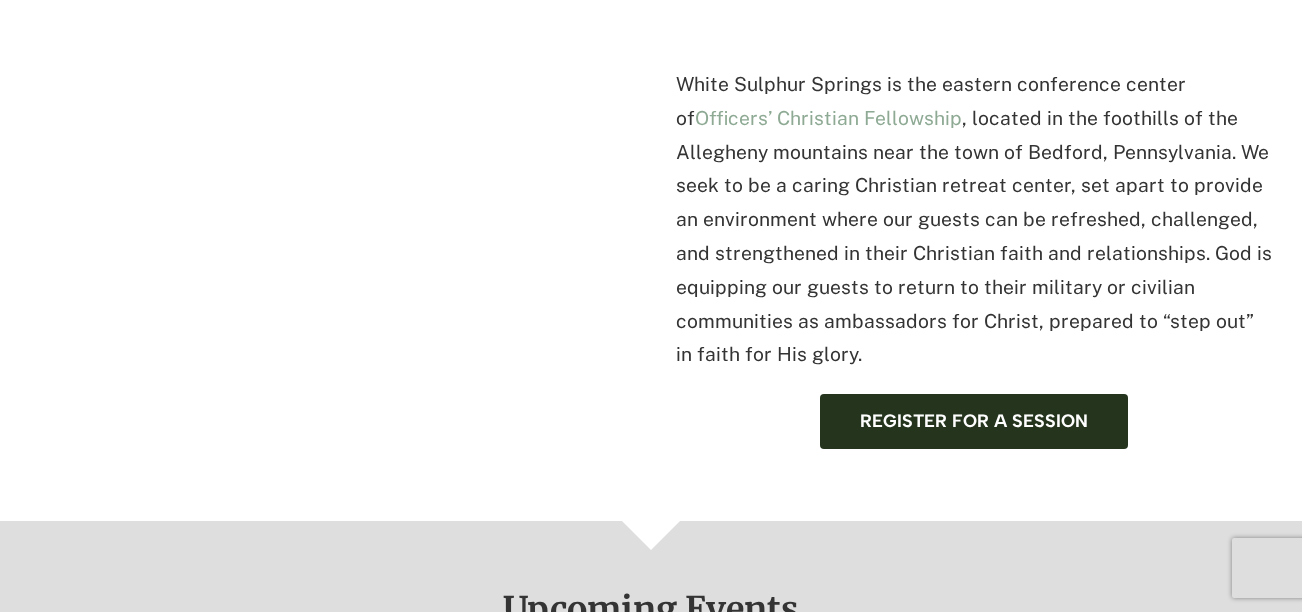 scroll, scrollTop: 0, scrollLeft: 0, axis: both 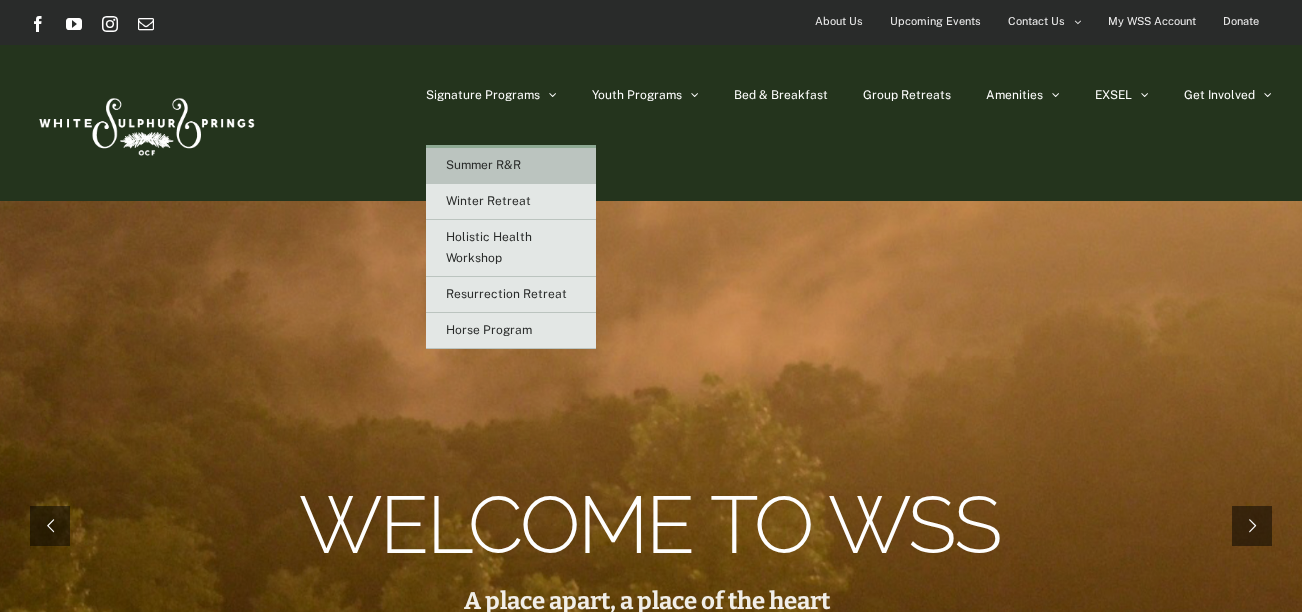 click on "Summer R&R" at bounding box center (483, 165) 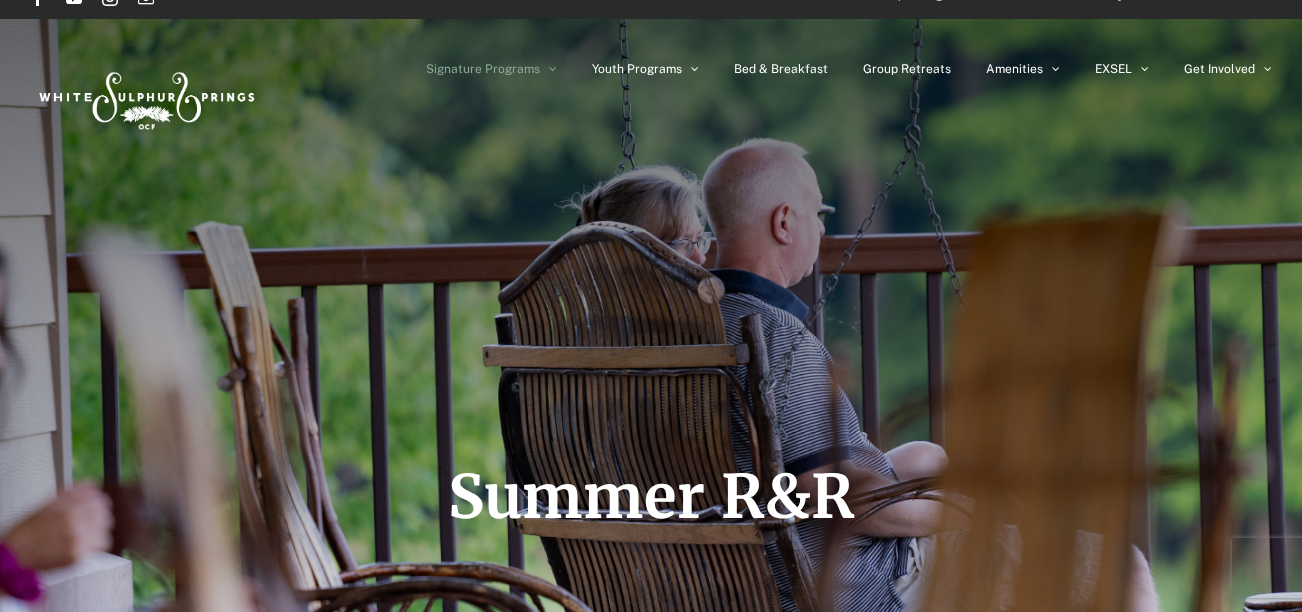 scroll, scrollTop: 28, scrollLeft: 0, axis: vertical 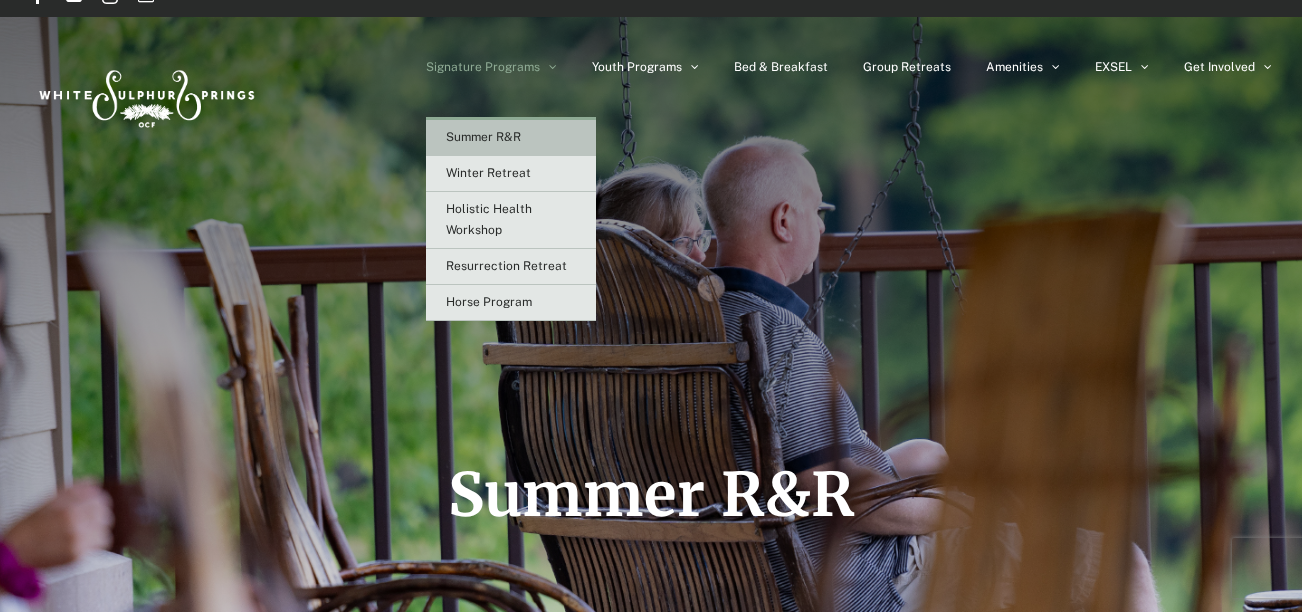 click on "Signature Programs" at bounding box center [483, 67] 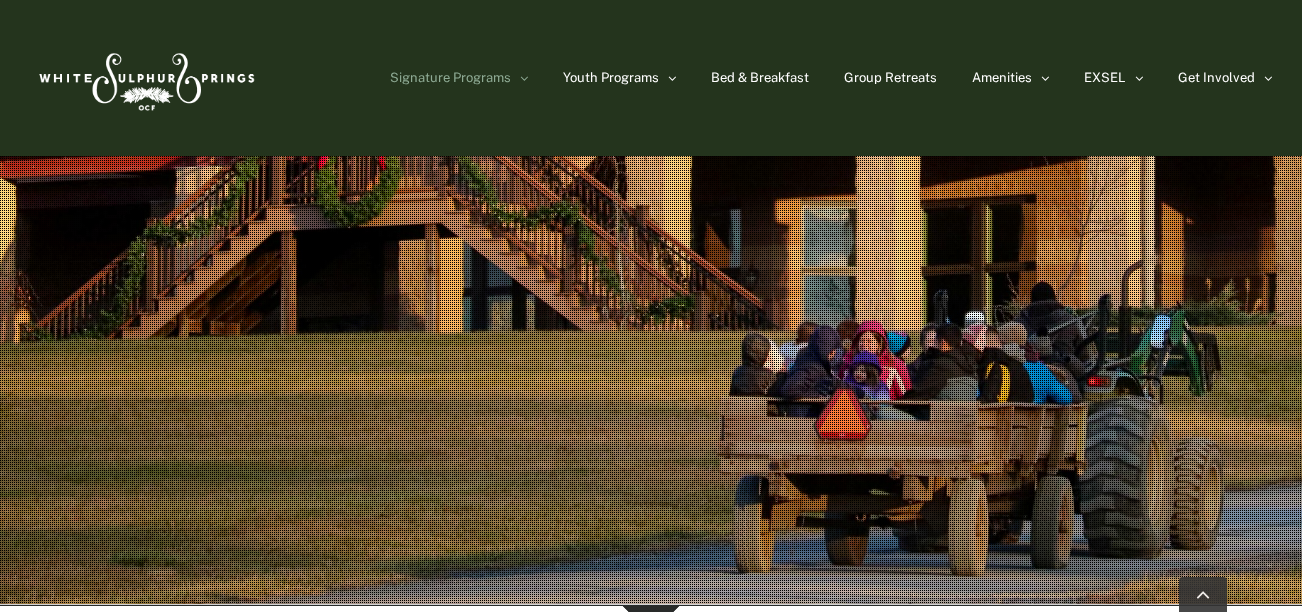 scroll, scrollTop: 0, scrollLeft: 0, axis: both 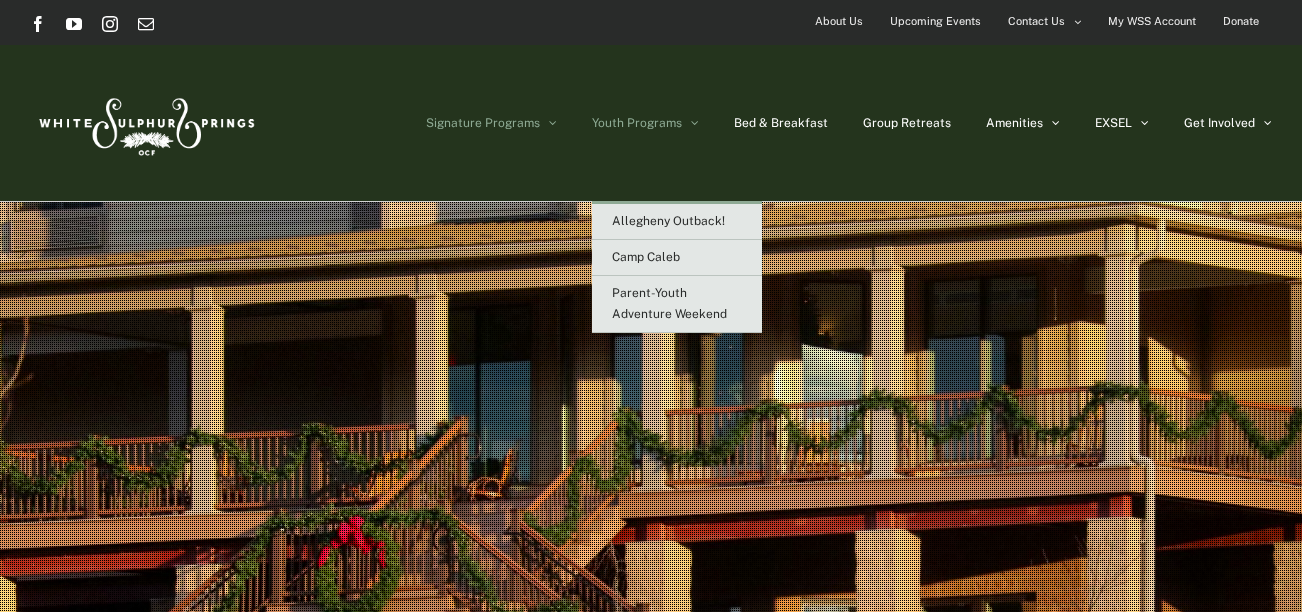 click on "Youth Programs" at bounding box center [645, 123] 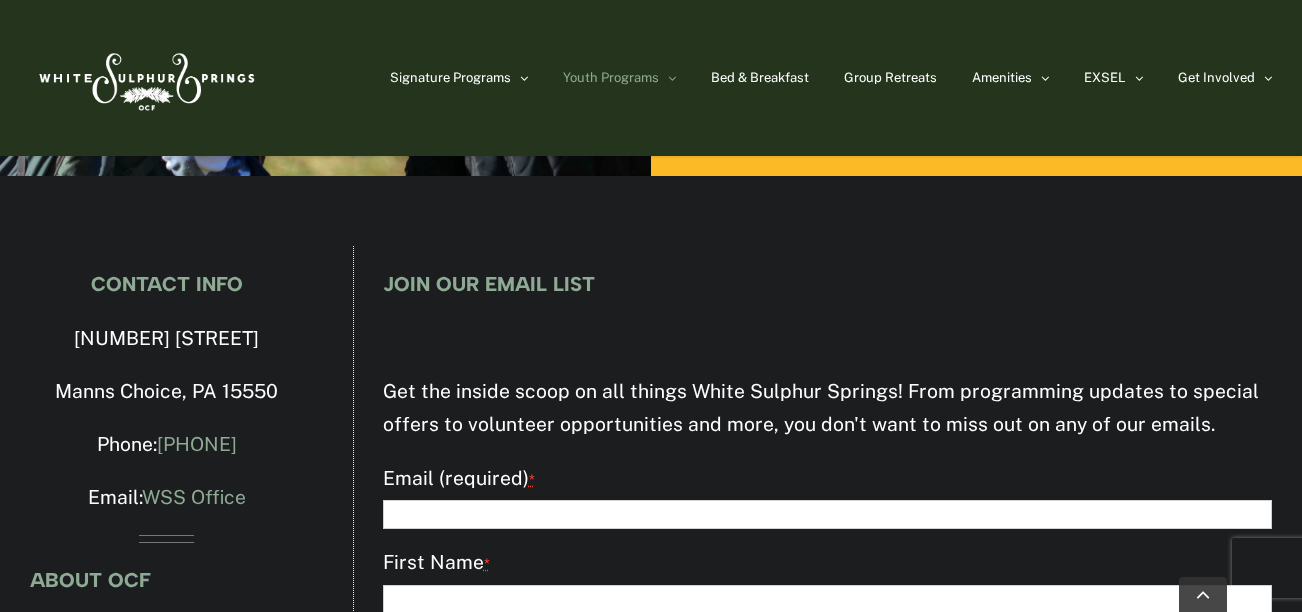 scroll, scrollTop: 3752, scrollLeft: 0, axis: vertical 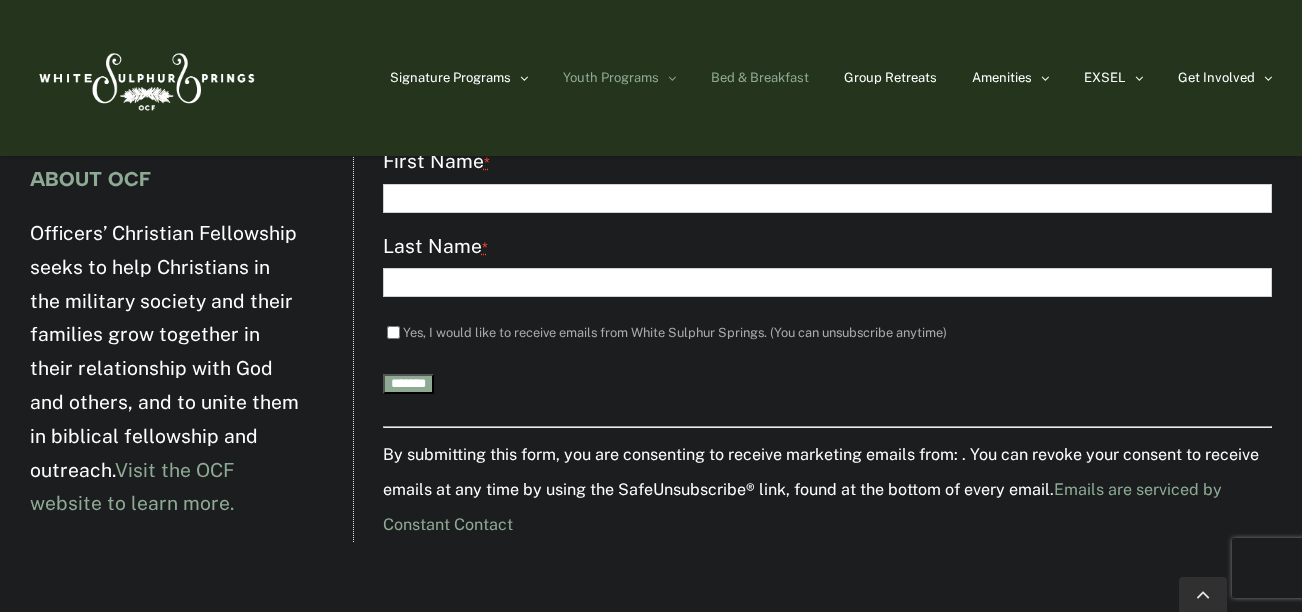 click on "Bed & Breakfast" at bounding box center [760, 77] 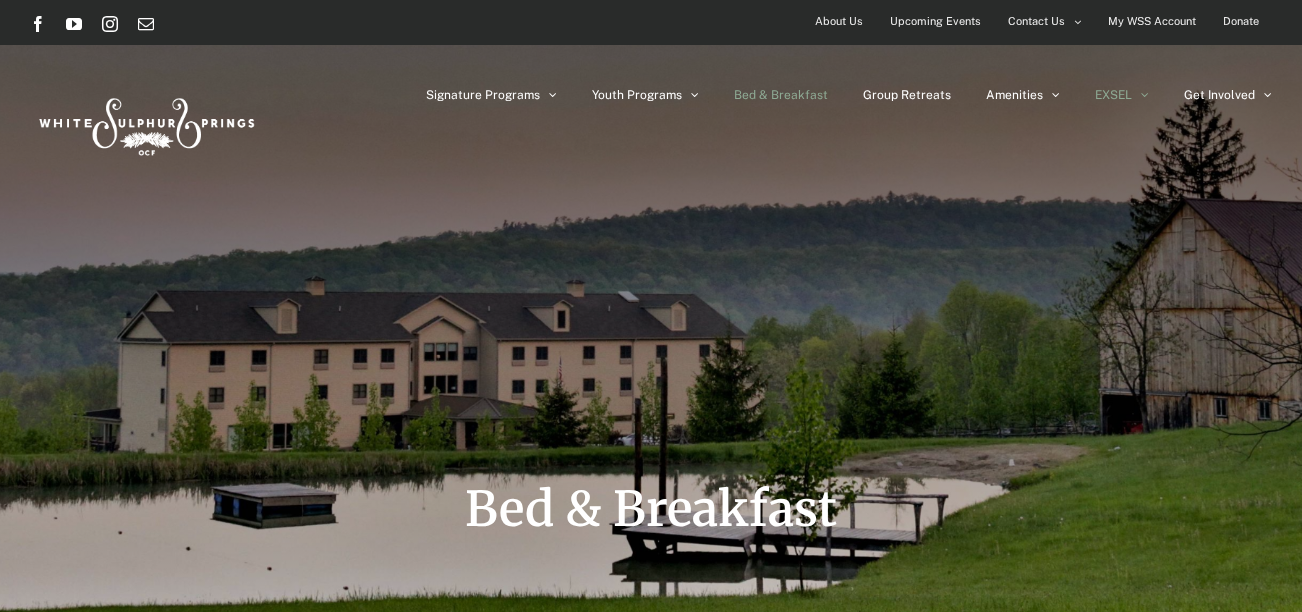 scroll, scrollTop: 0, scrollLeft: 0, axis: both 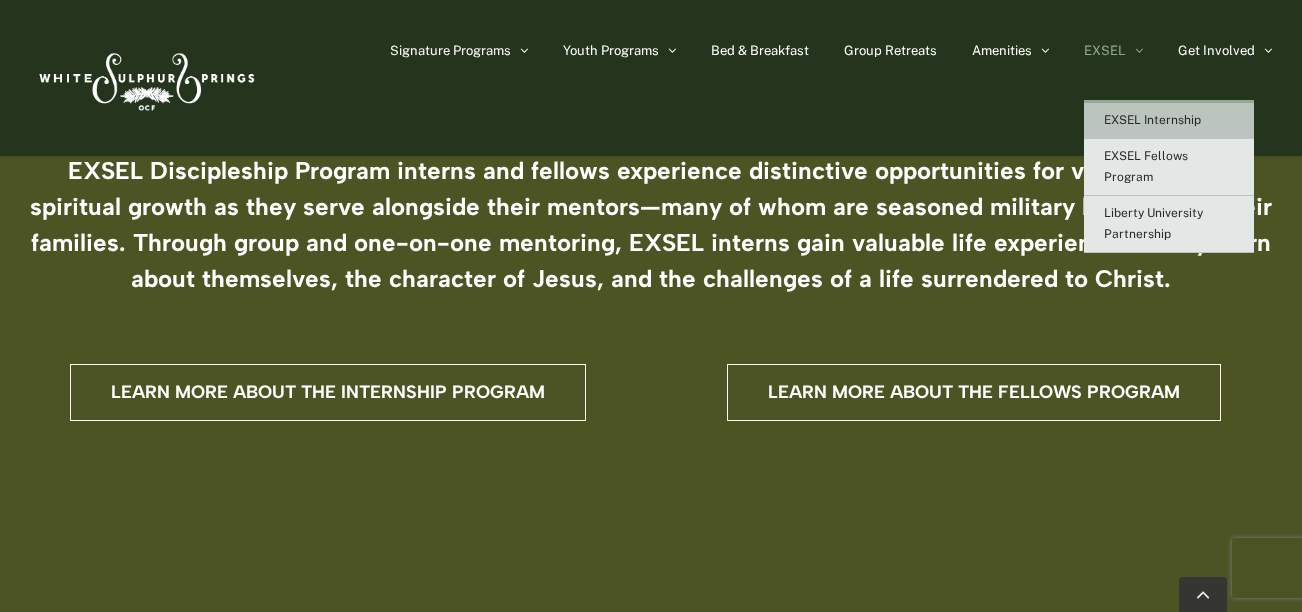 click on "EXSEL Internship" at bounding box center [1169, 121] 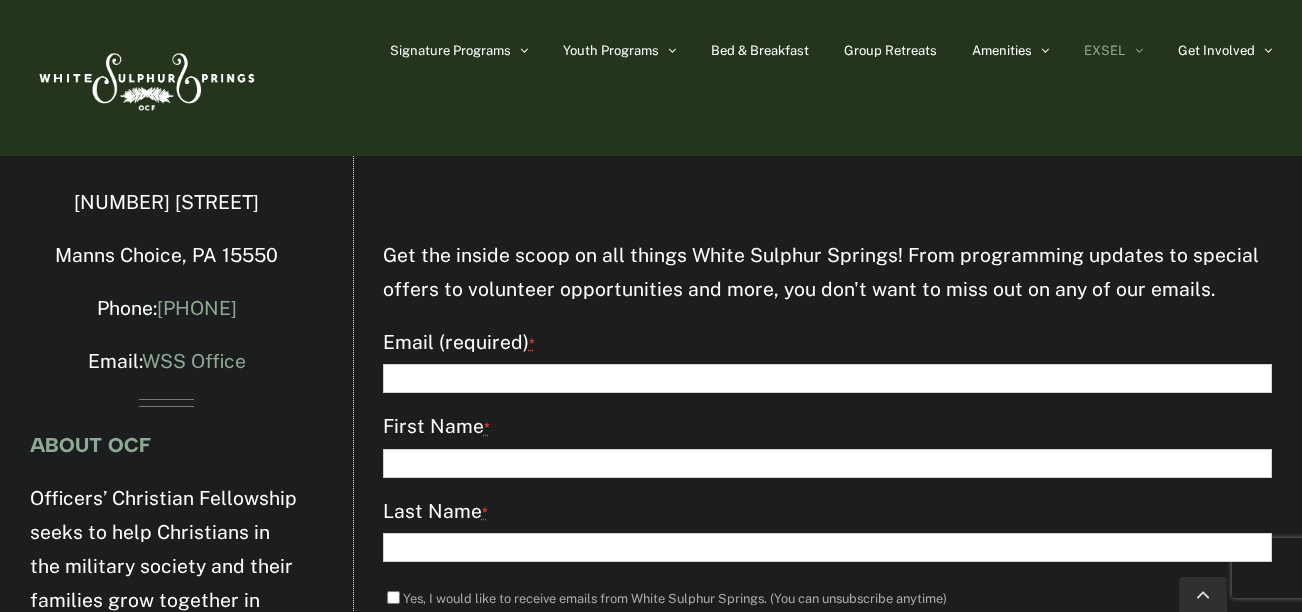scroll, scrollTop: 5333, scrollLeft: 0, axis: vertical 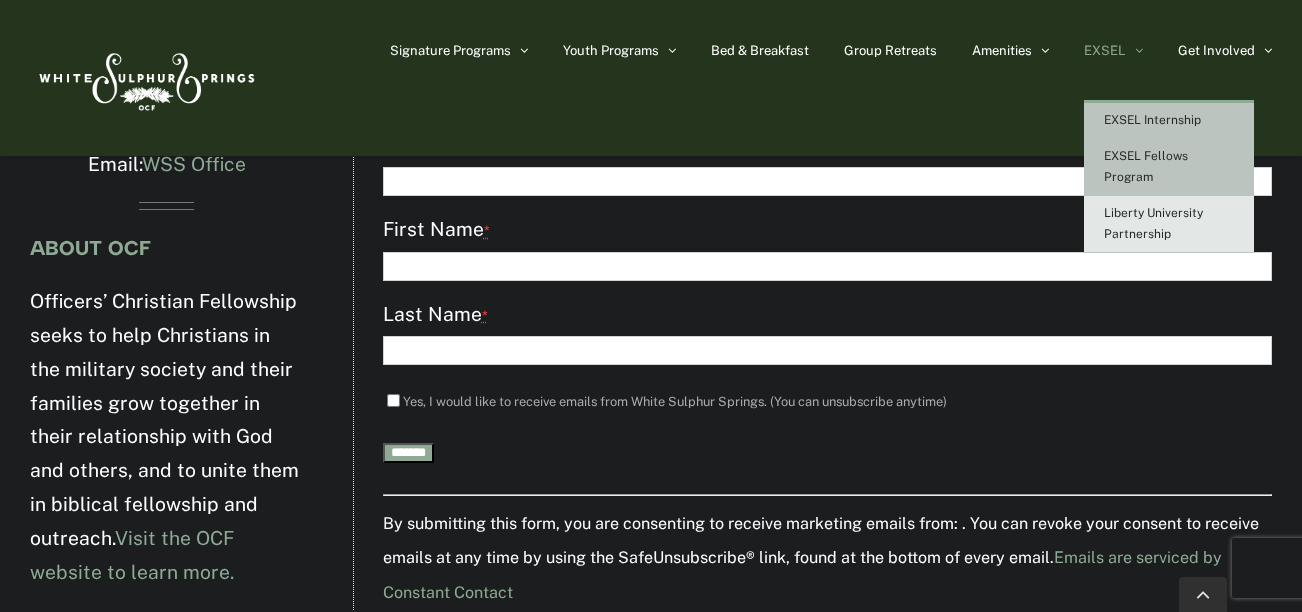 click on "EXSEL Fellows Program" at bounding box center (1169, 167) 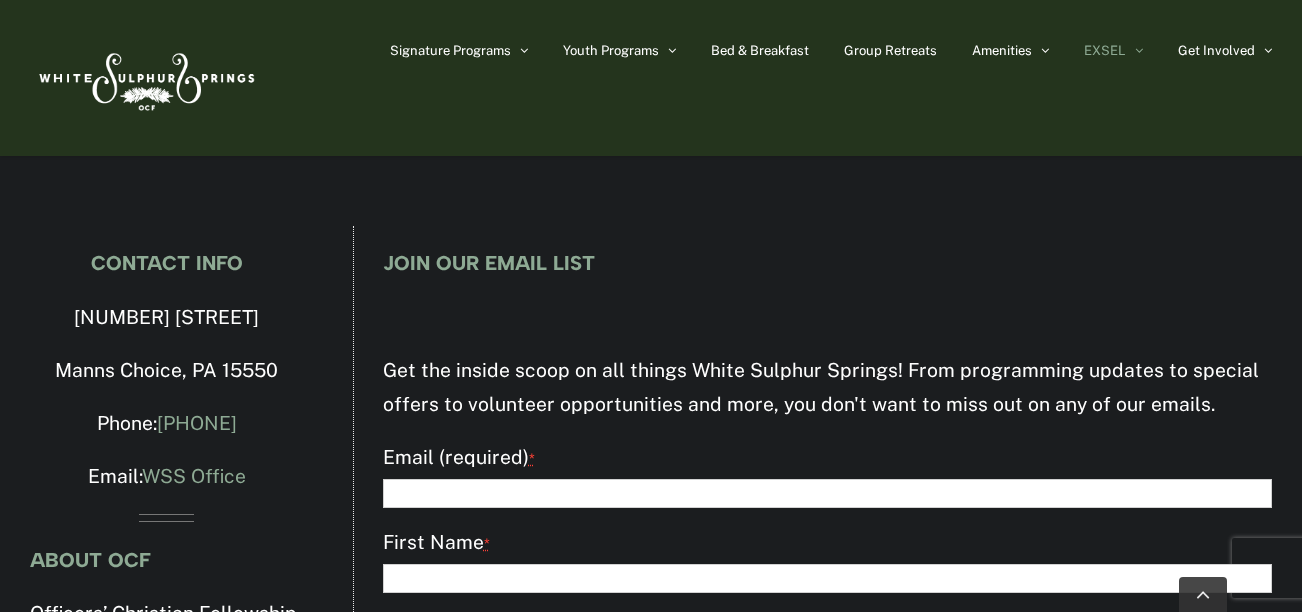 scroll, scrollTop: 2205, scrollLeft: 0, axis: vertical 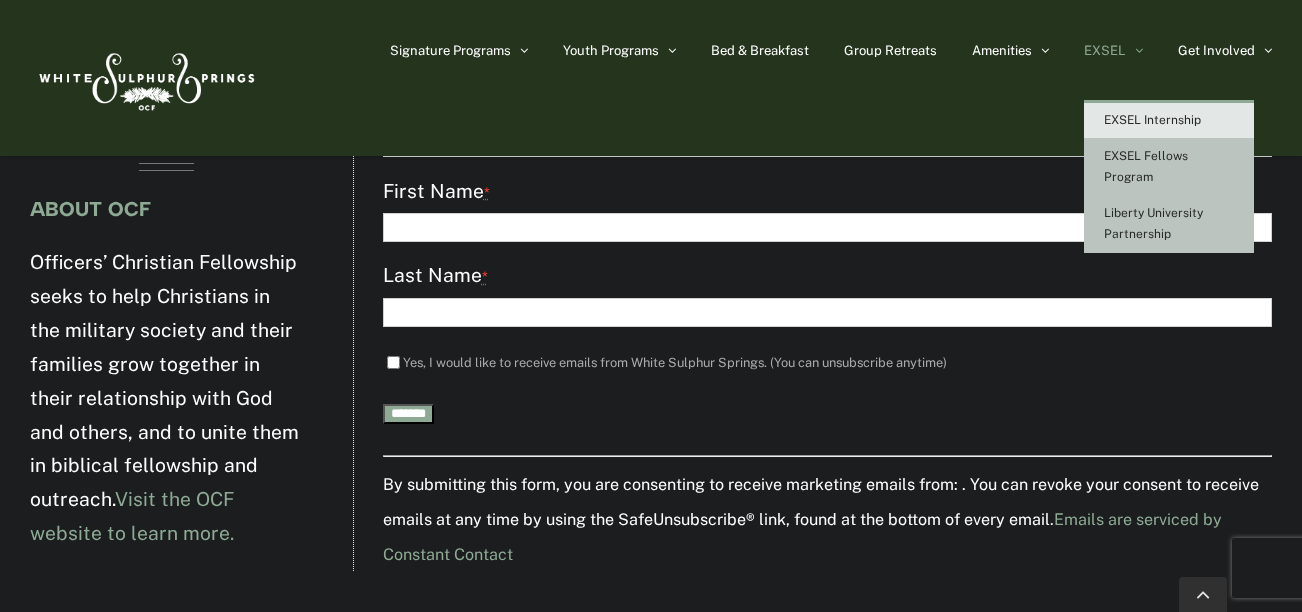 click on "Liberty University Partnership" at bounding box center (1153, 223) 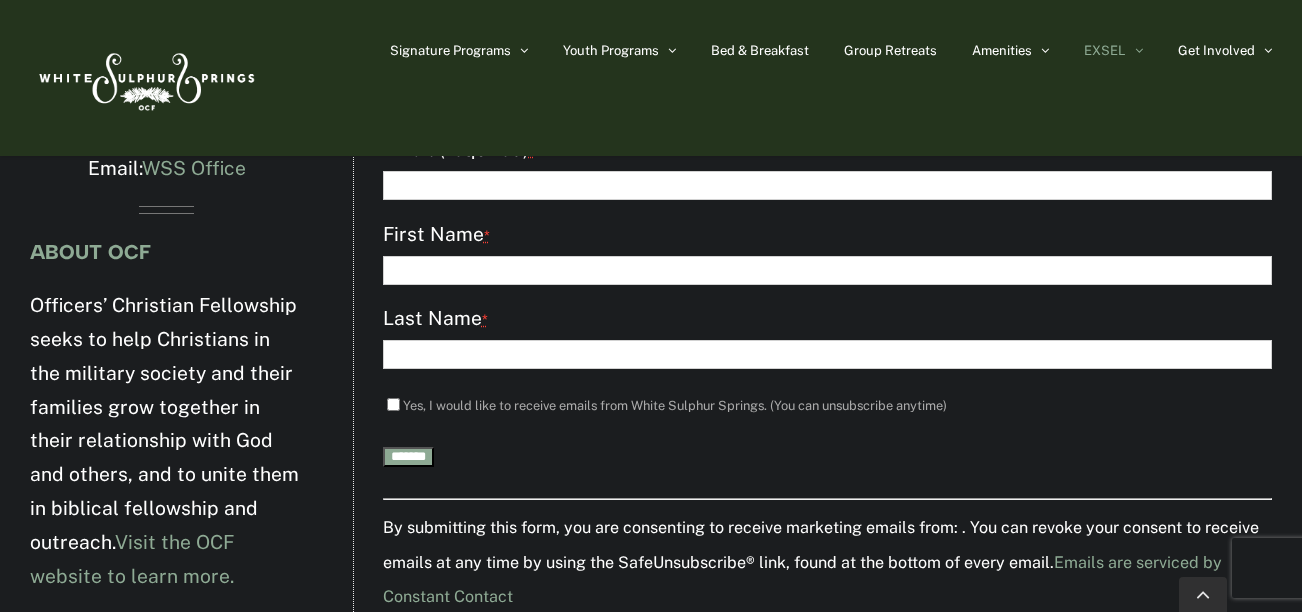 scroll, scrollTop: 2088, scrollLeft: 0, axis: vertical 